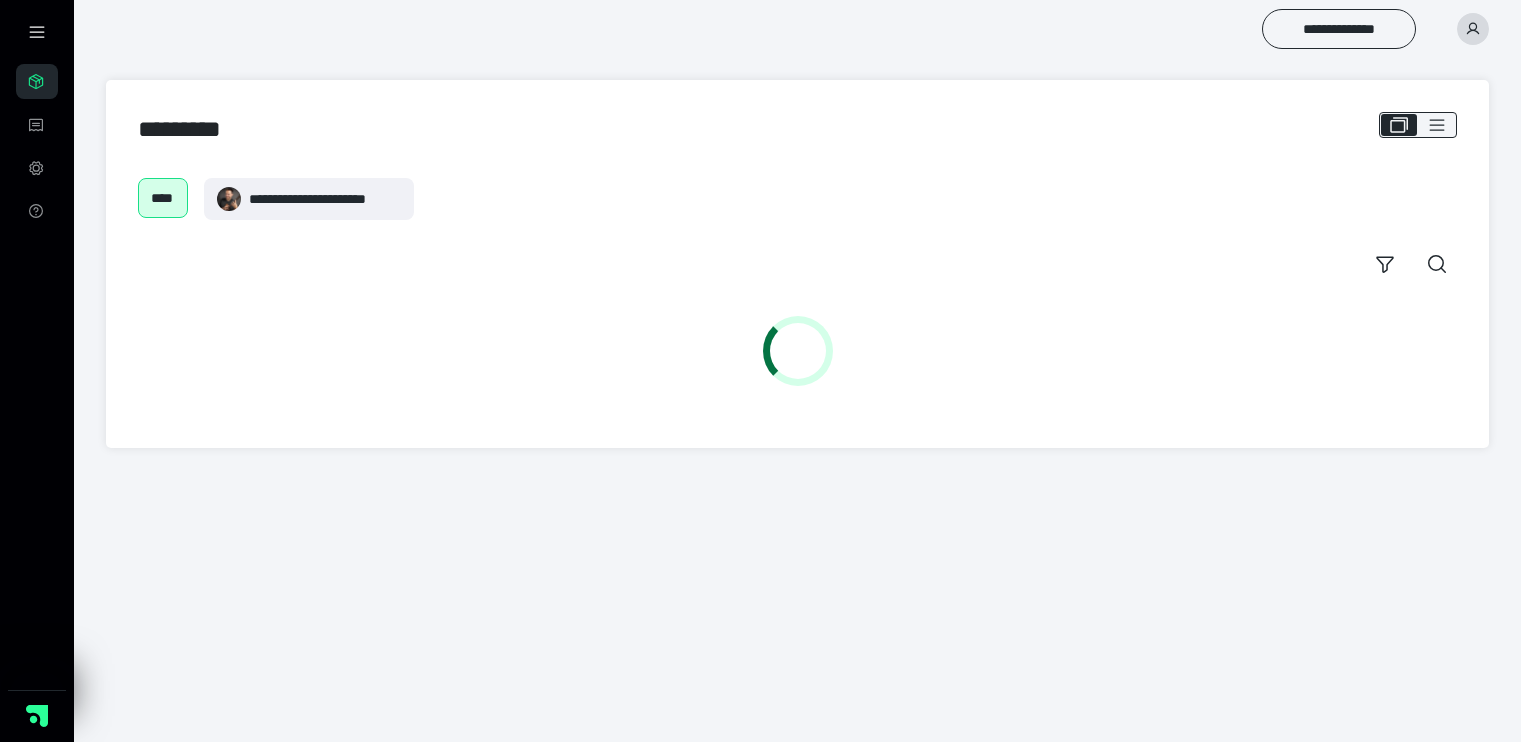 scroll, scrollTop: 0, scrollLeft: 0, axis: both 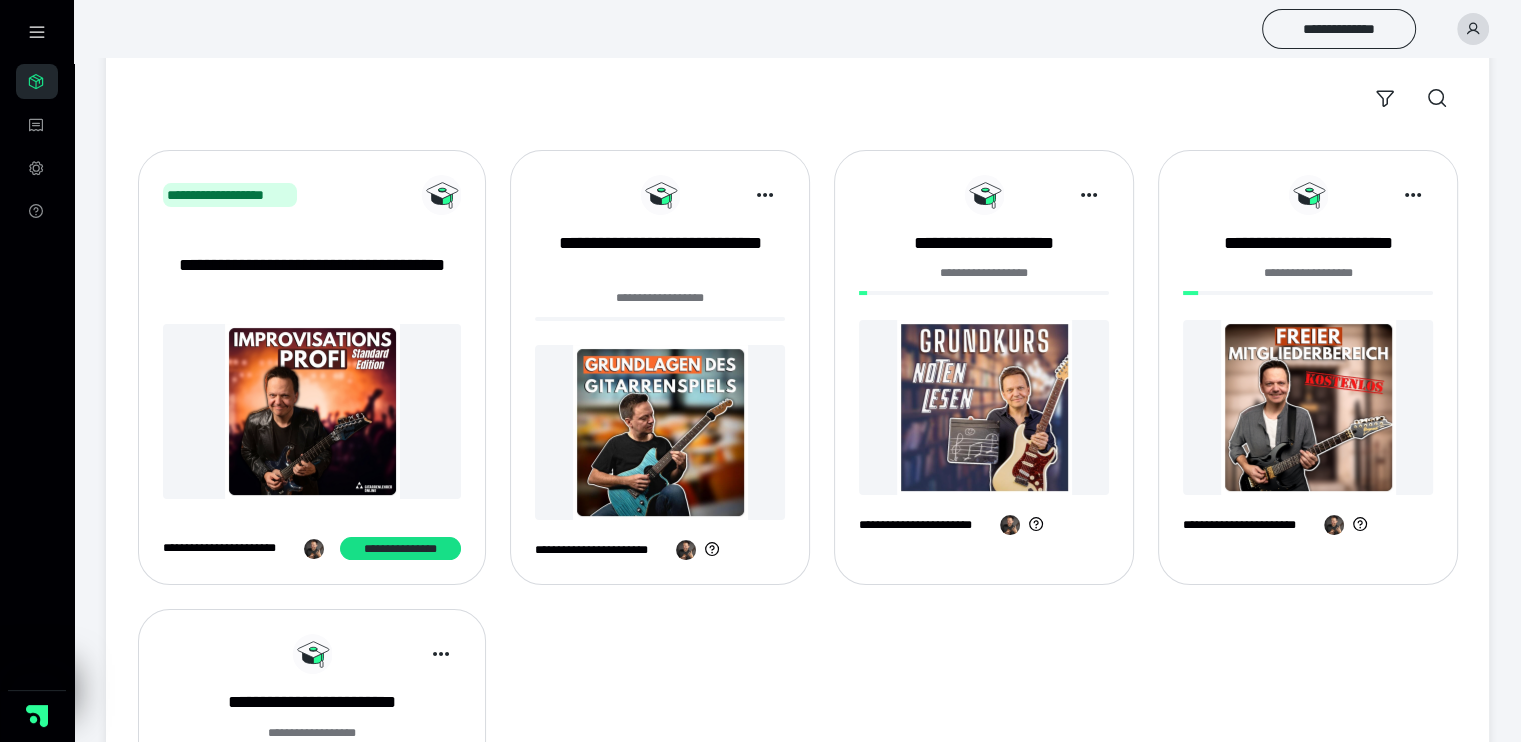 click at bounding box center (660, 432) 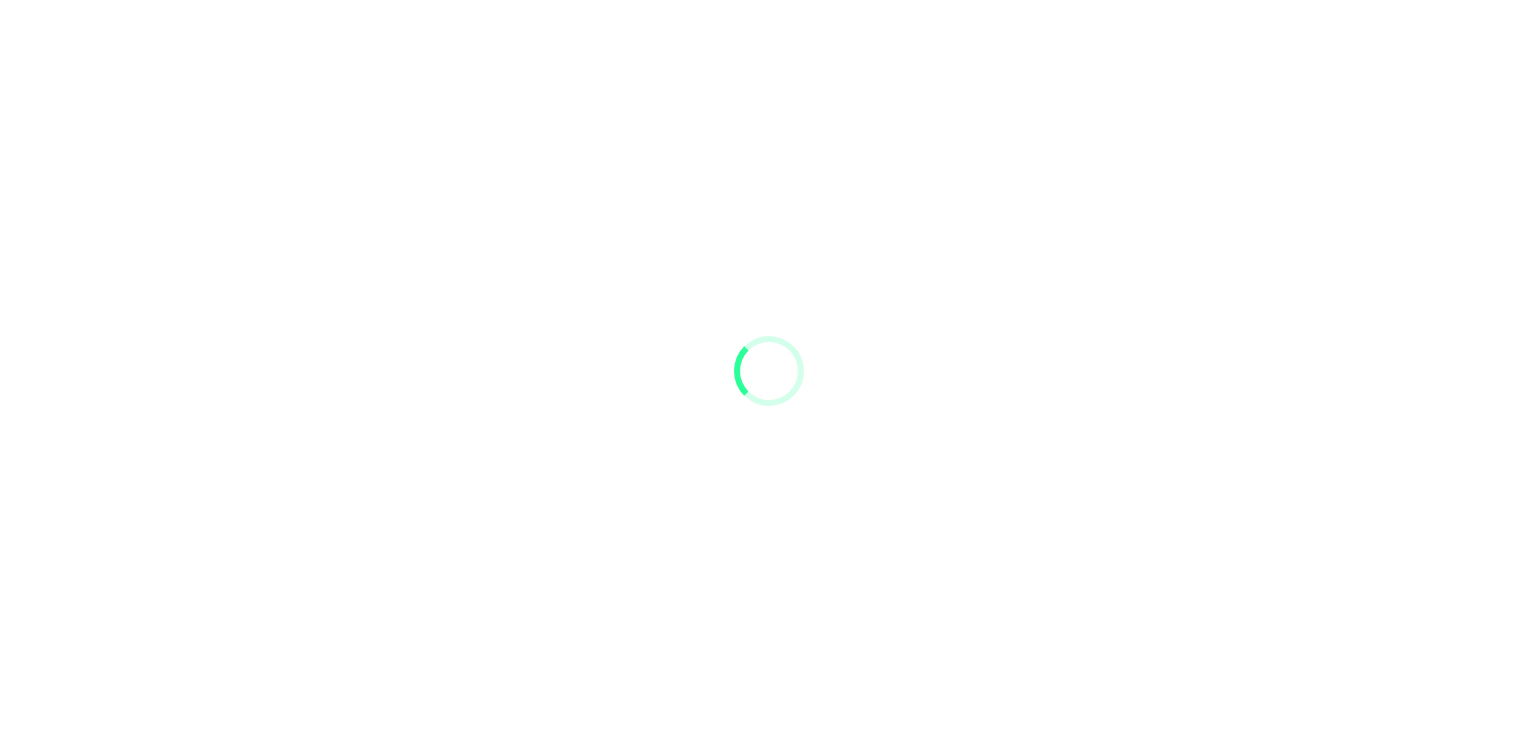 scroll, scrollTop: 0, scrollLeft: 0, axis: both 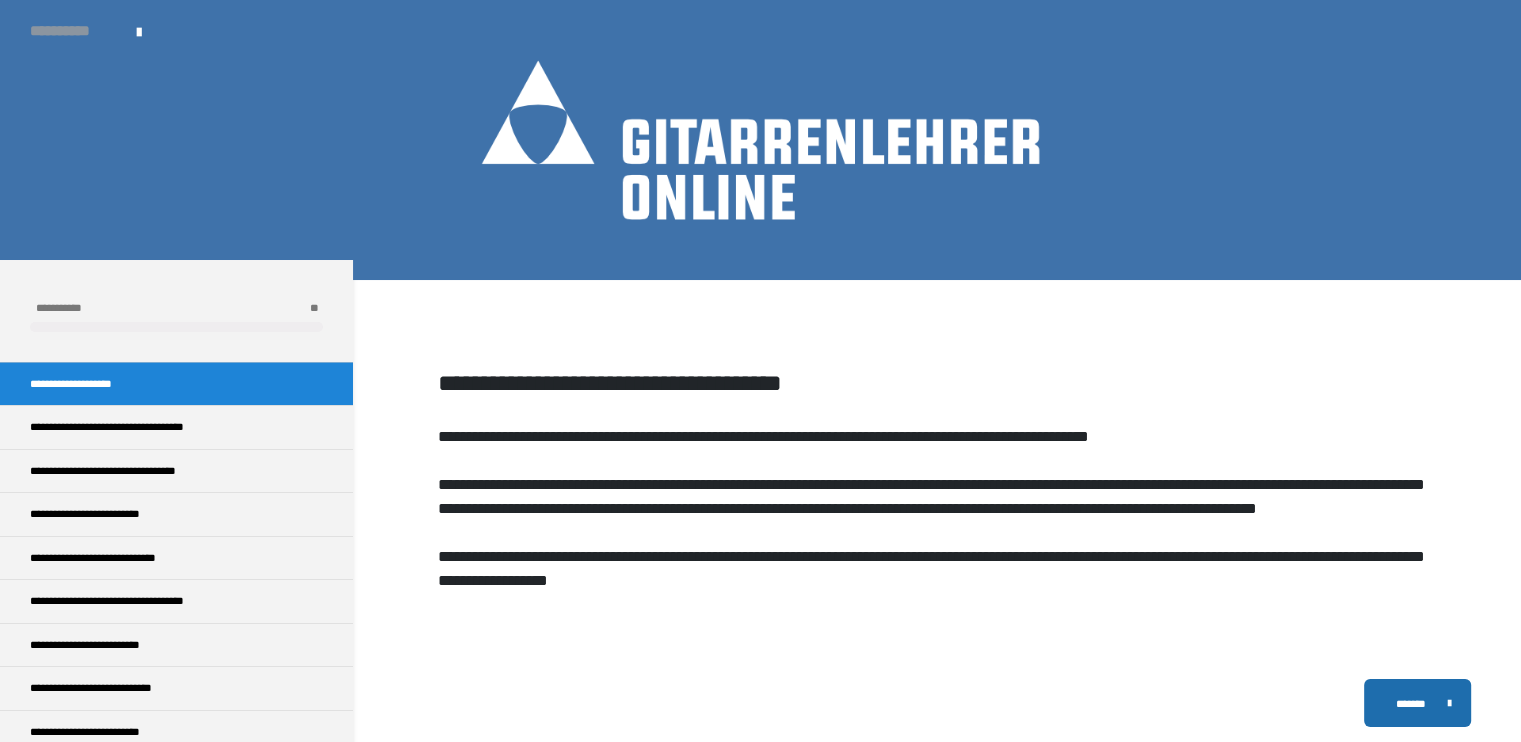 click on "**********" at bounding box center (73, 31) 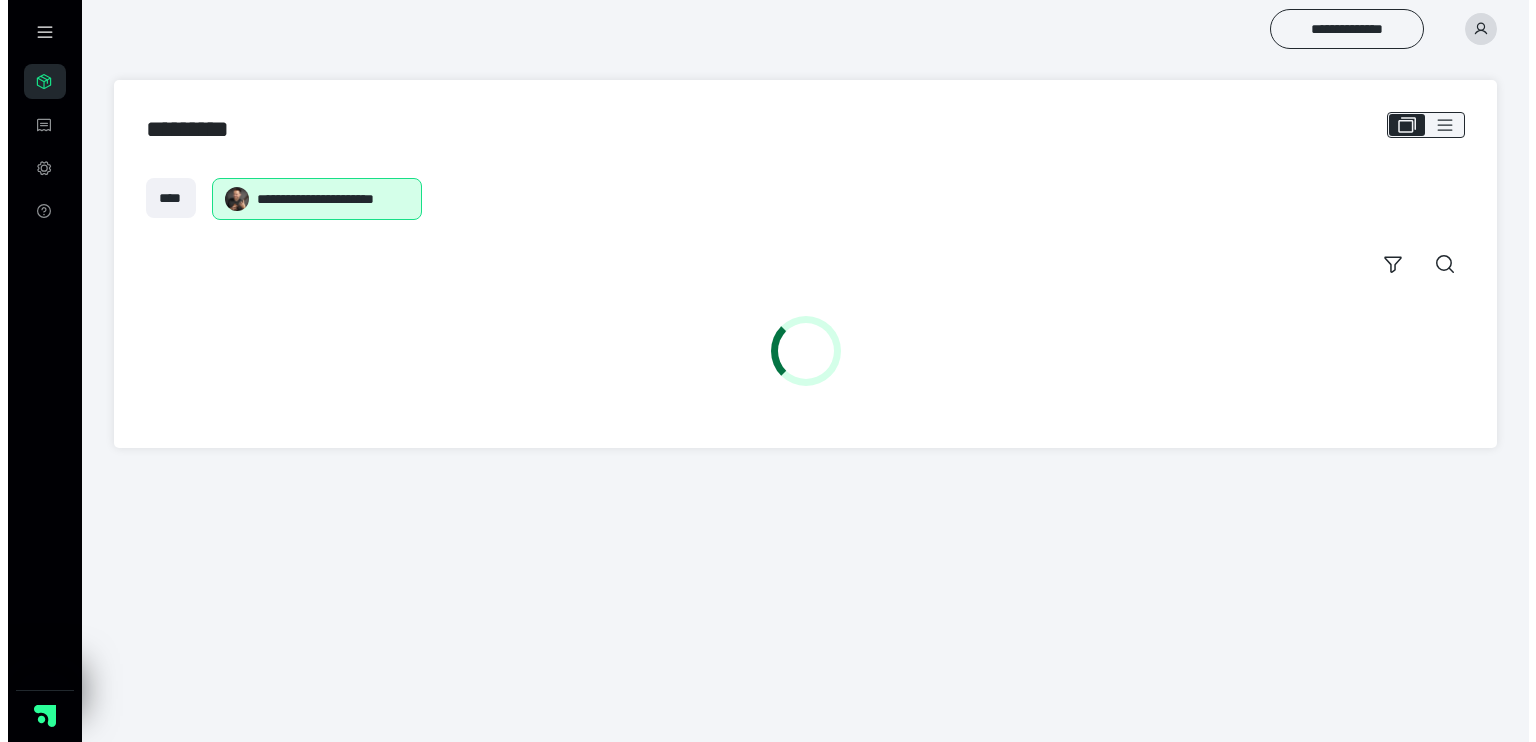 scroll, scrollTop: 0, scrollLeft: 0, axis: both 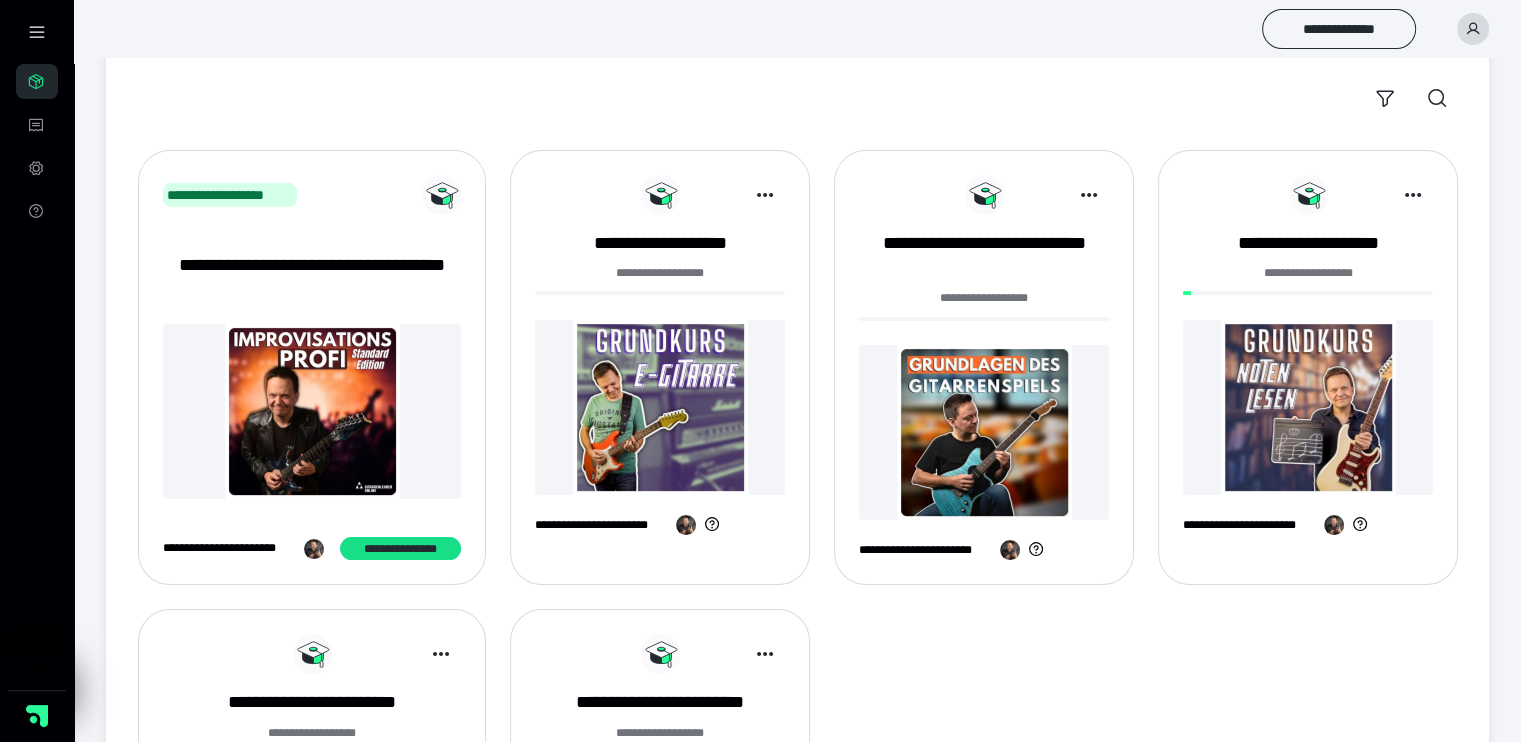 click at bounding box center [660, 407] 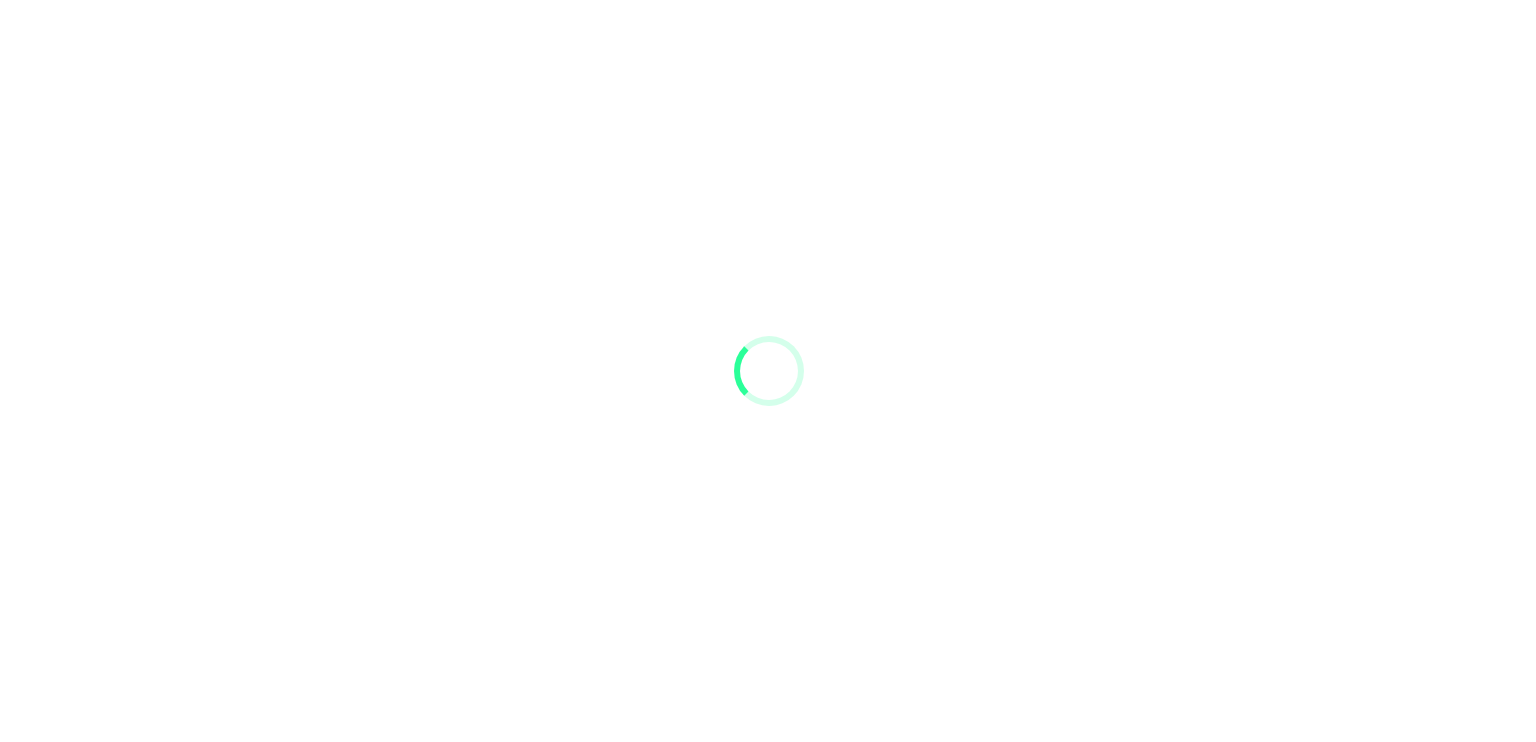 scroll, scrollTop: 0, scrollLeft: 0, axis: both 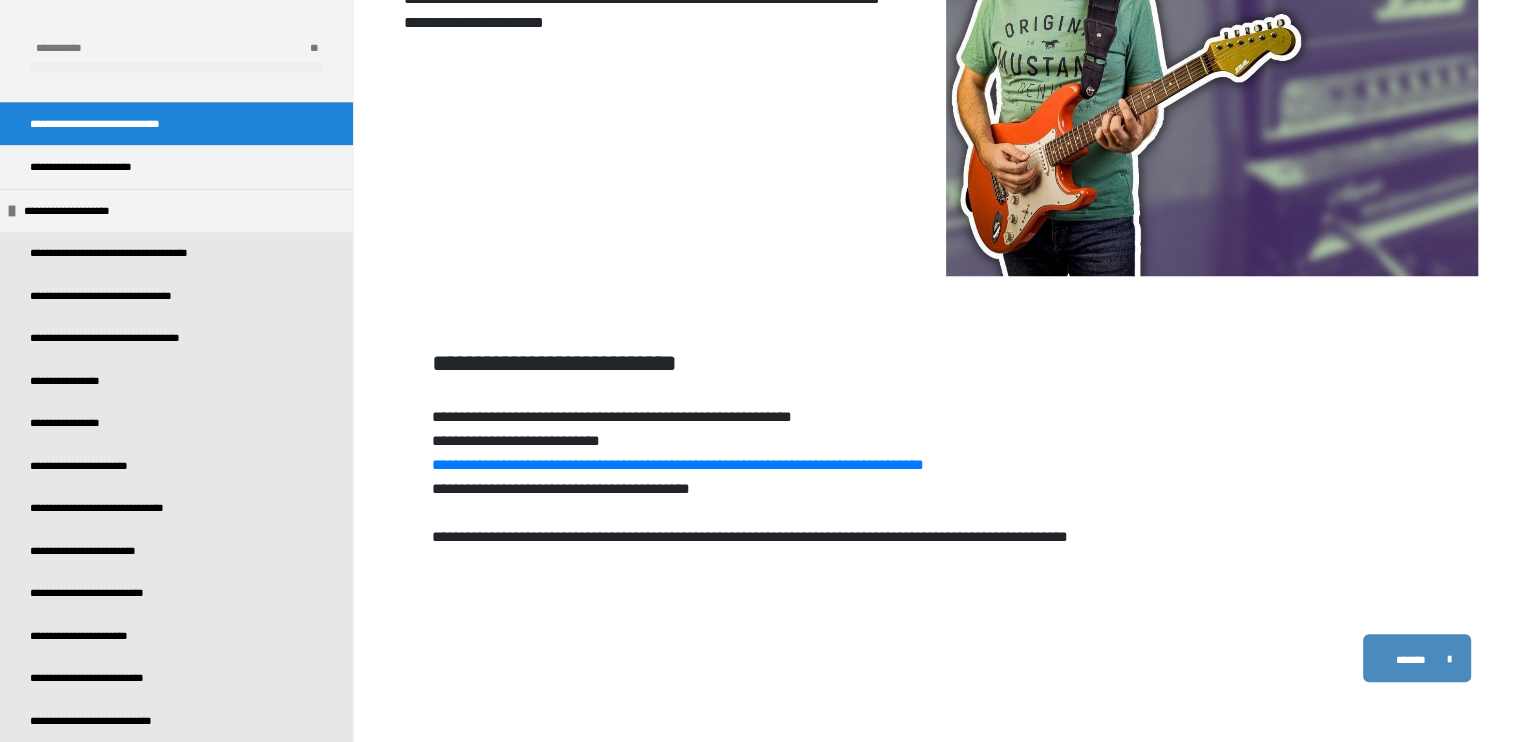 click on "*******" at bounding box center [1416, 658] 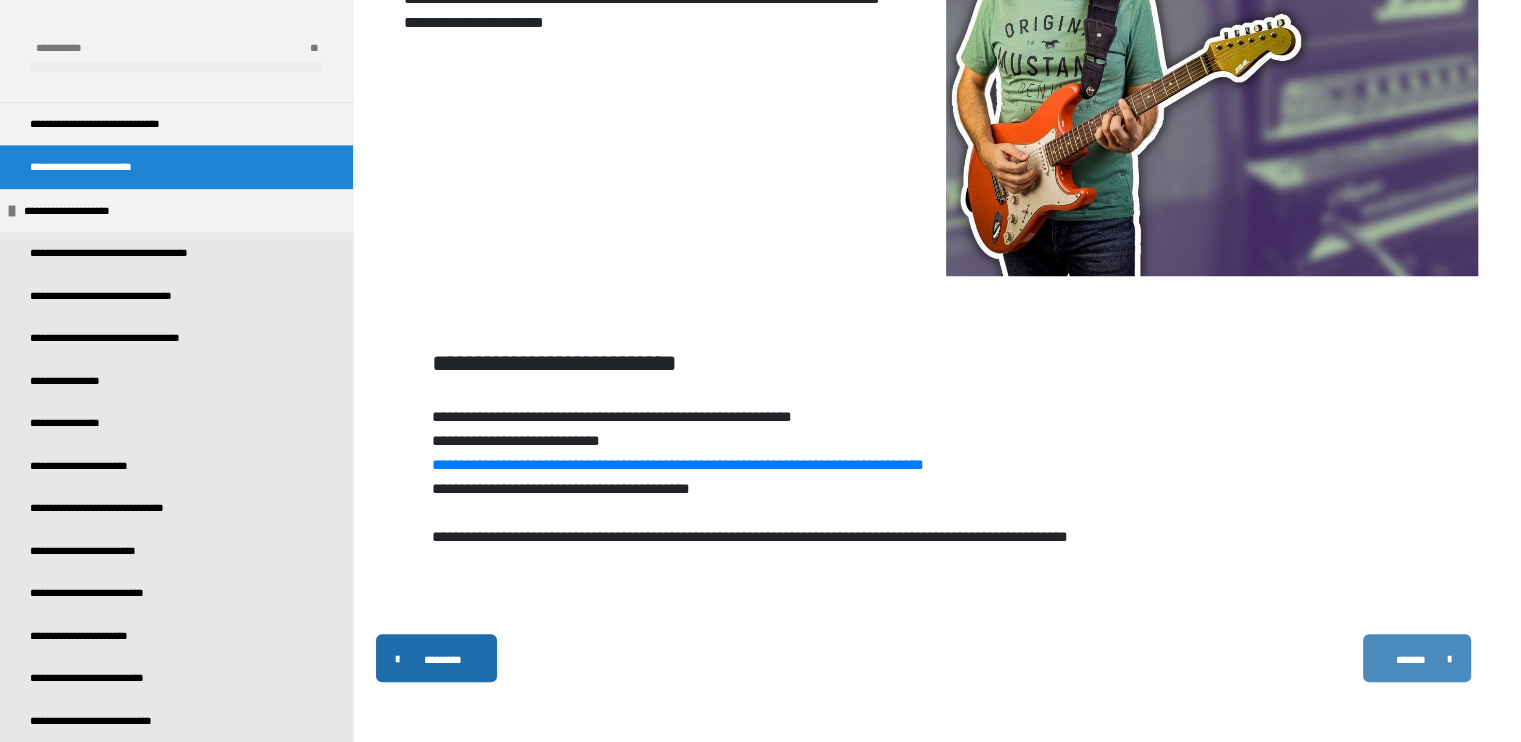 scroll, scrollTop: 450, scrollLeft: 0, axis: vertical 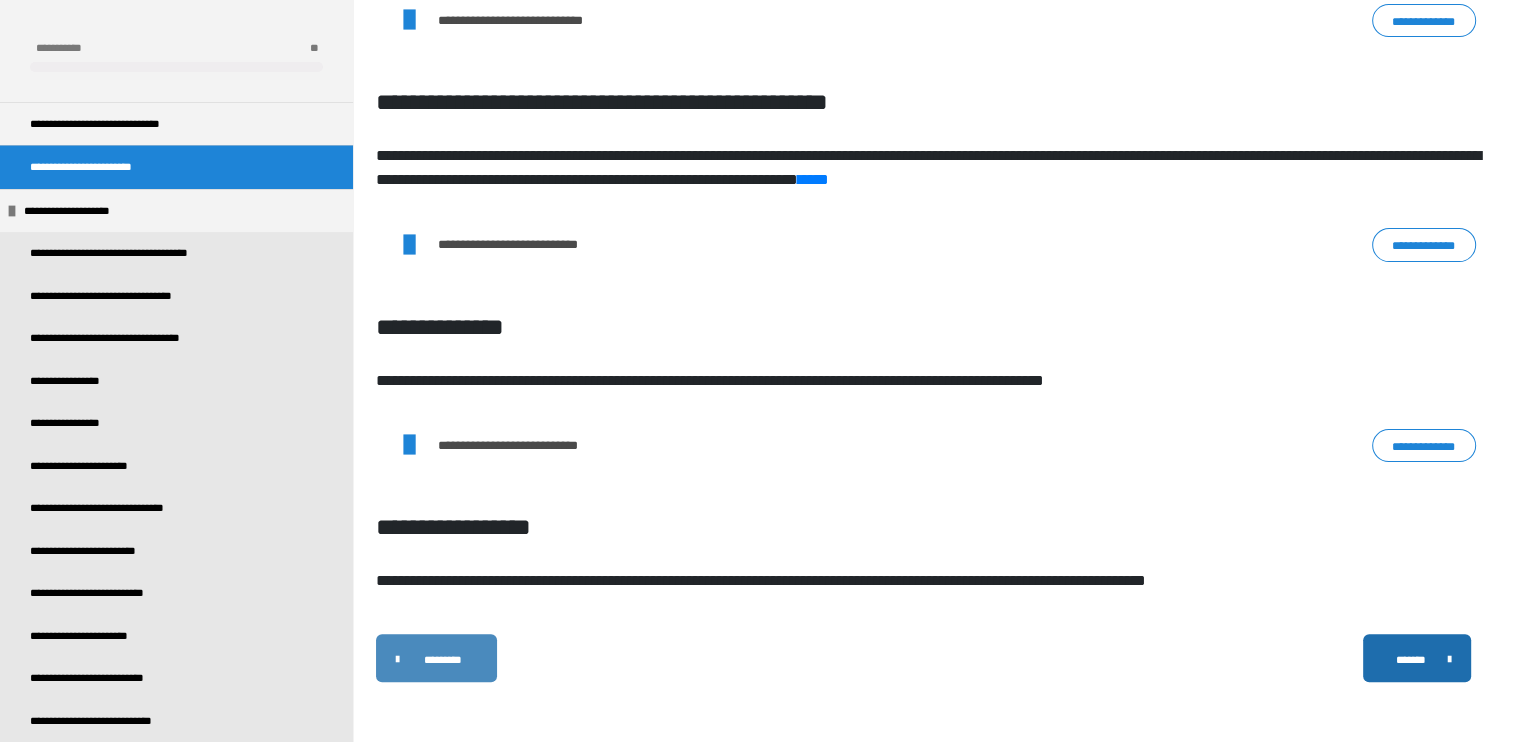 click on "*********" at bounding box center [436, 658] 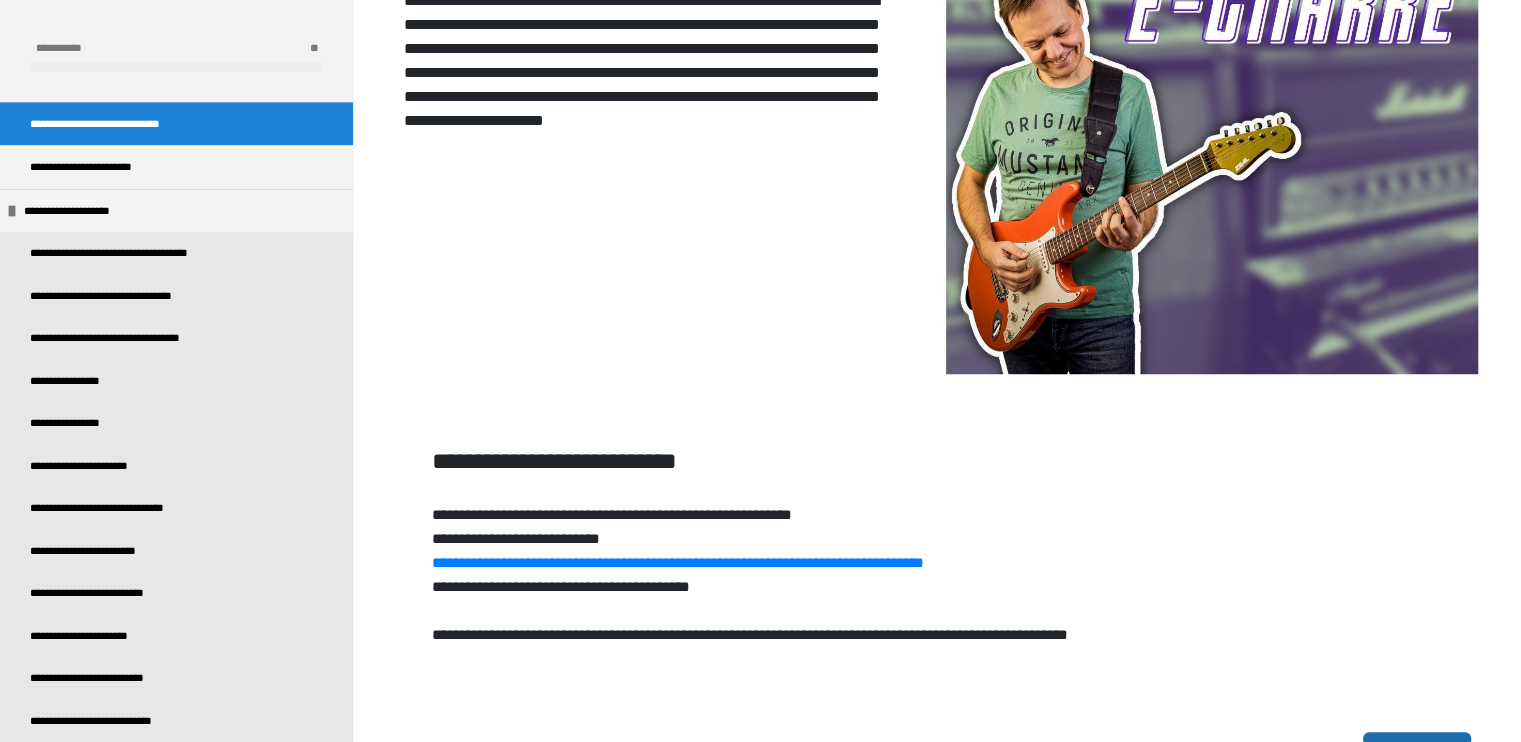 scroll, scrollTop: 790, scrollLeft: 0, axis: vertical 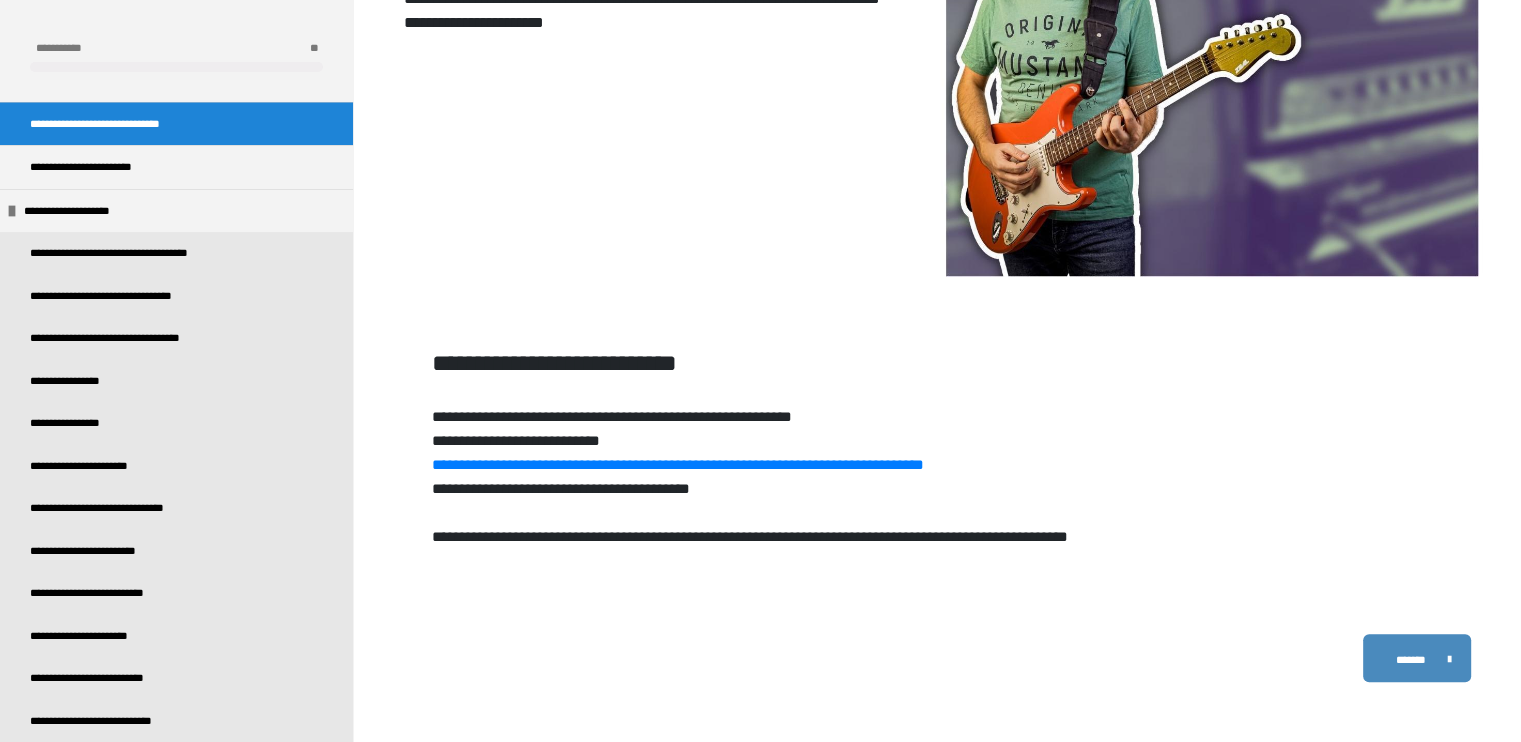 click on "*******" at bounding box center [1410, 659] 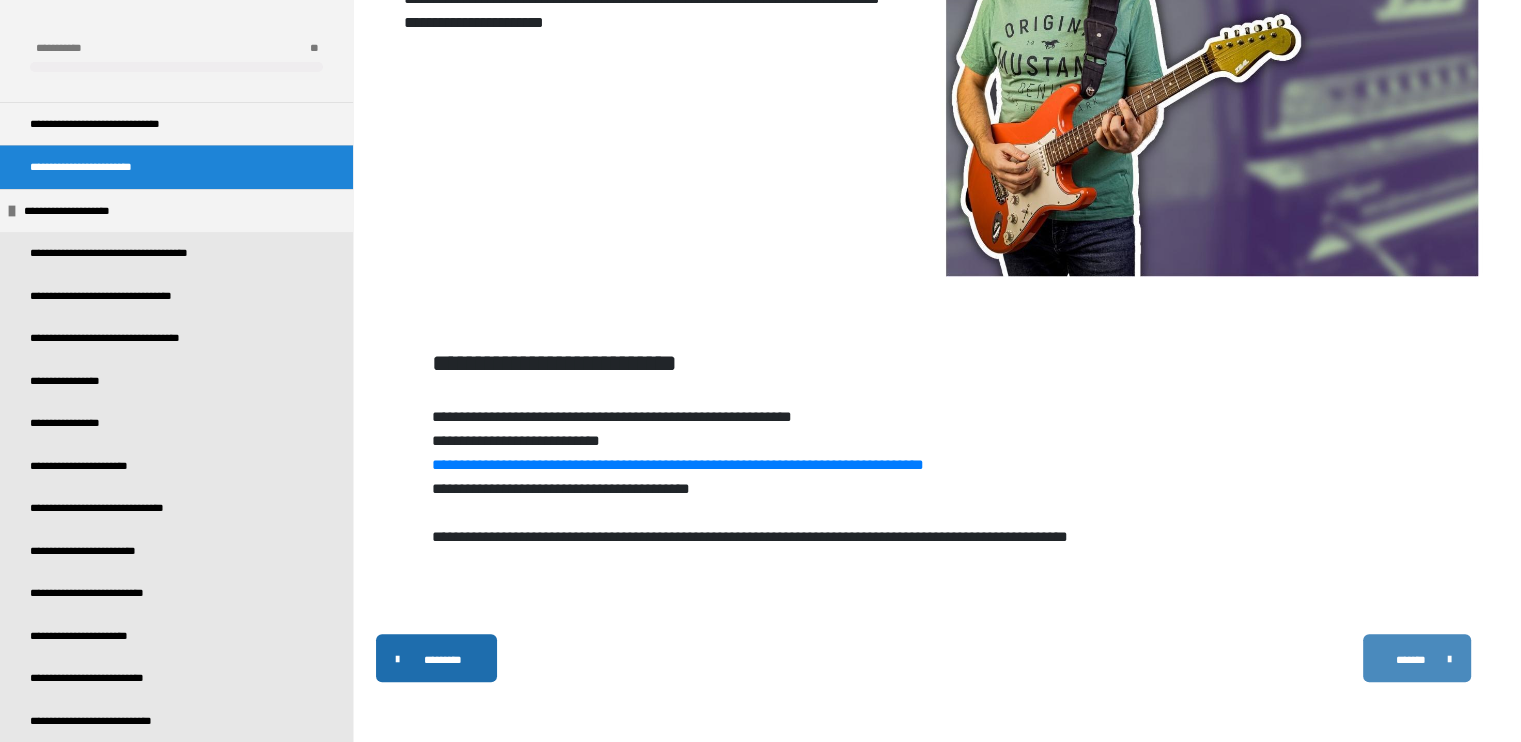 scroll, scrollTop: 450, scrollLeft: 0, axis: vertical 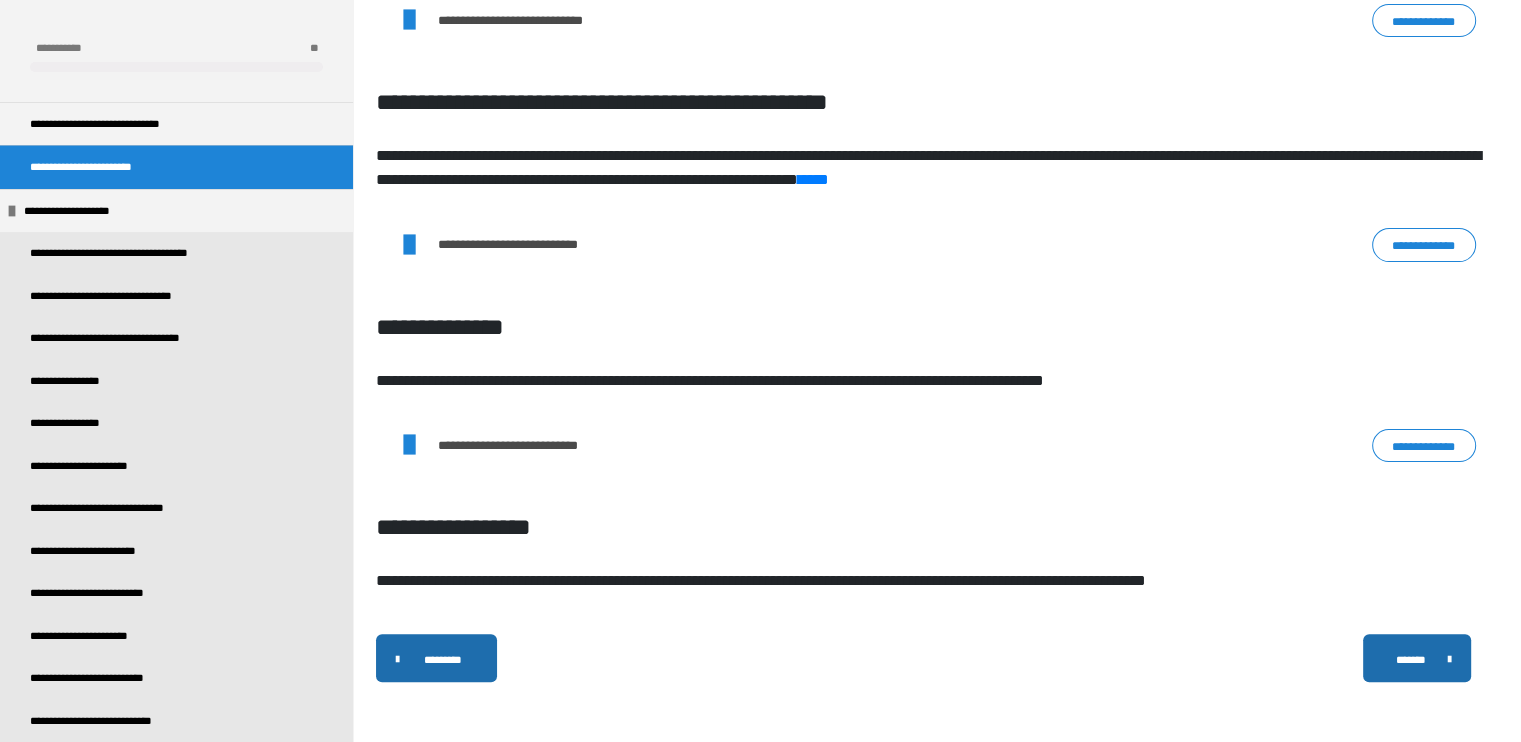 click on "**********" at bounding box center [1424, 245] 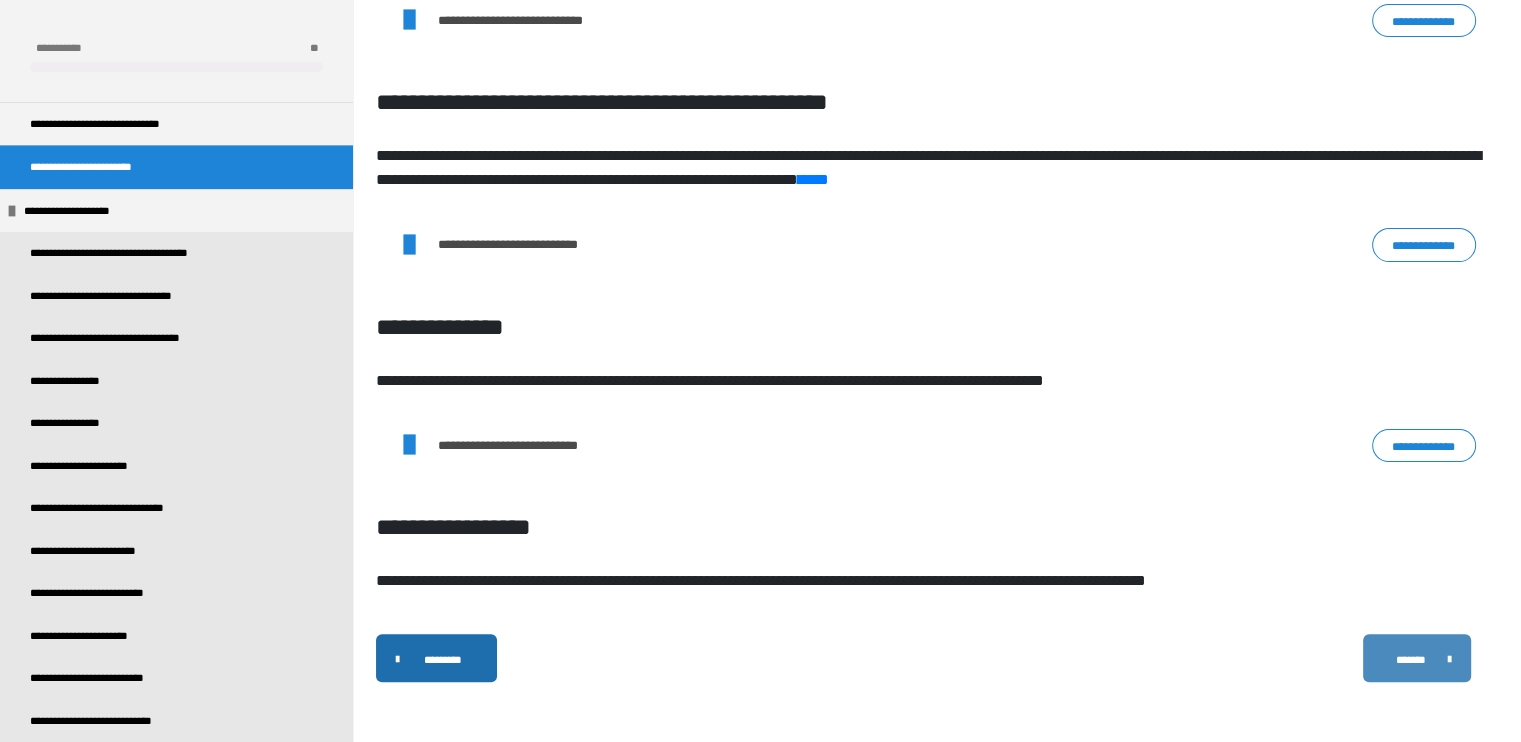 click on "*******" at bounding box center (1410, 659) 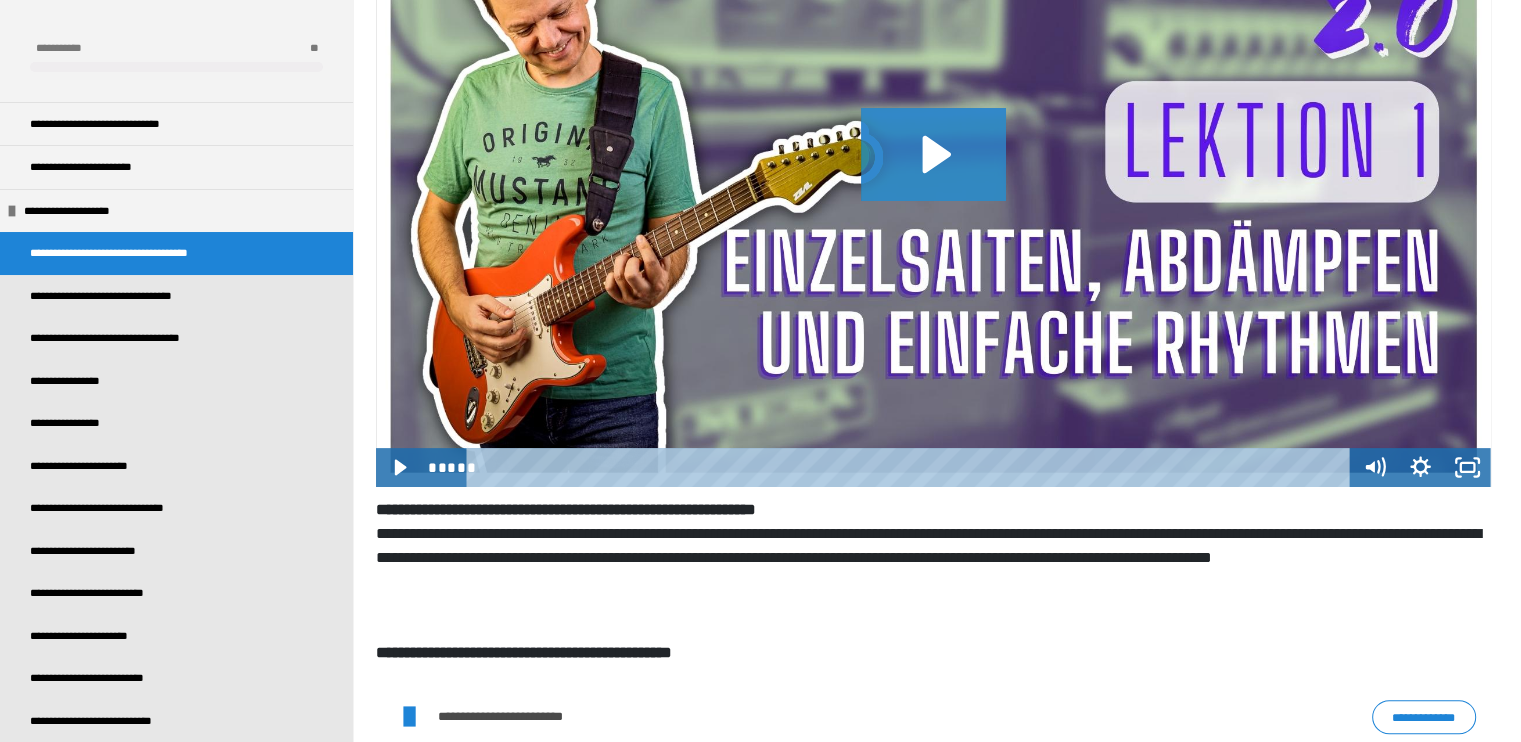 click 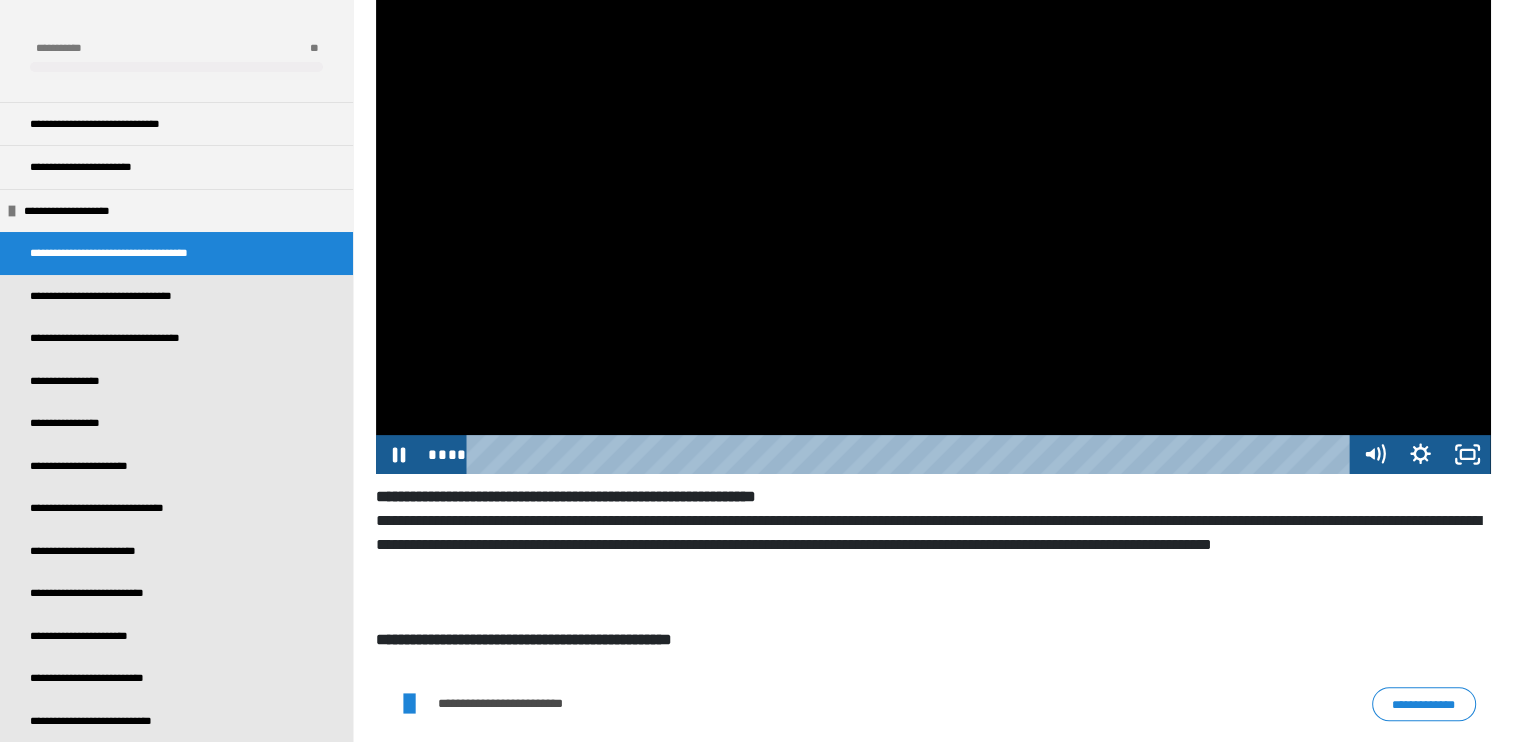 scroll, scrollTop: 284, scrollLeft: 0, axis: vertical 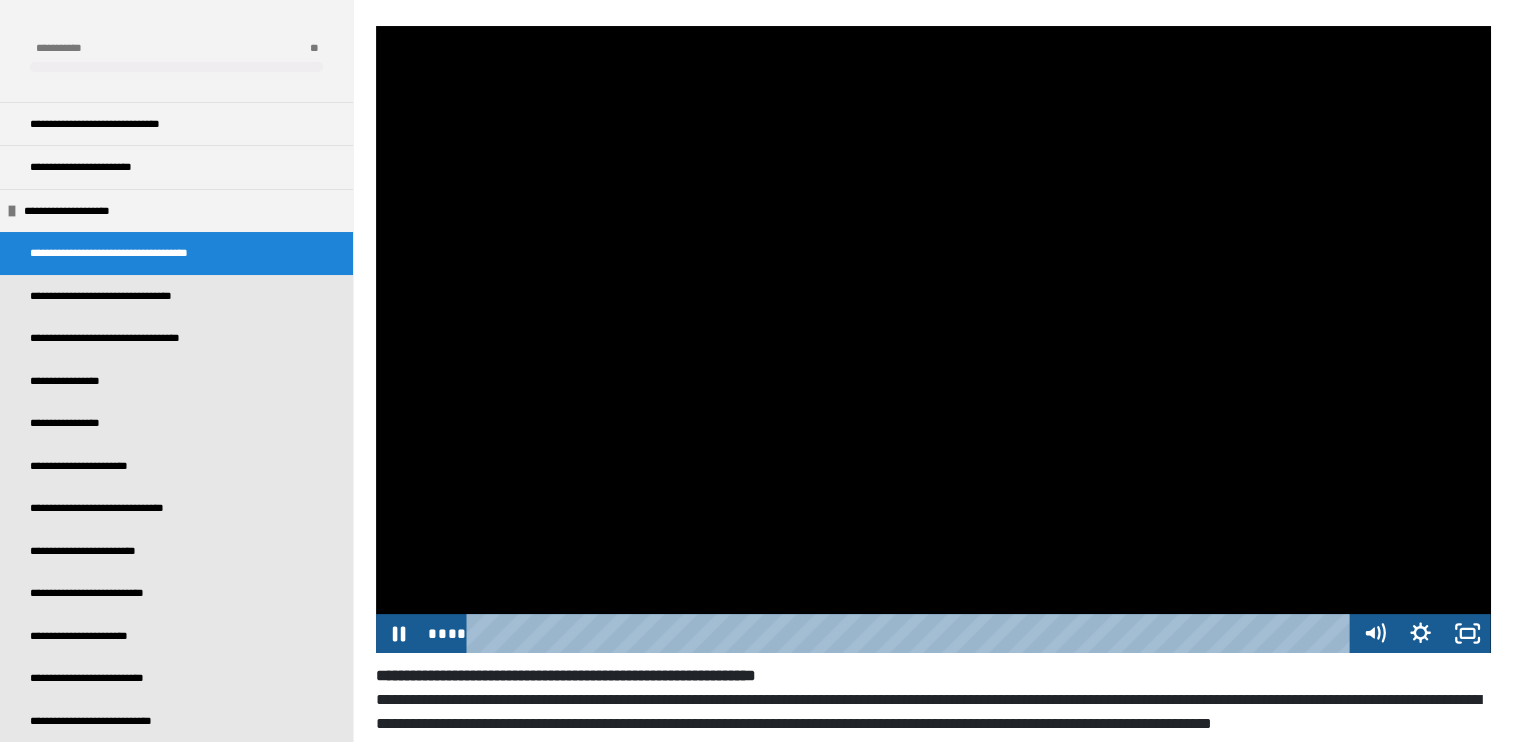 click at bounding box center [933, 339] 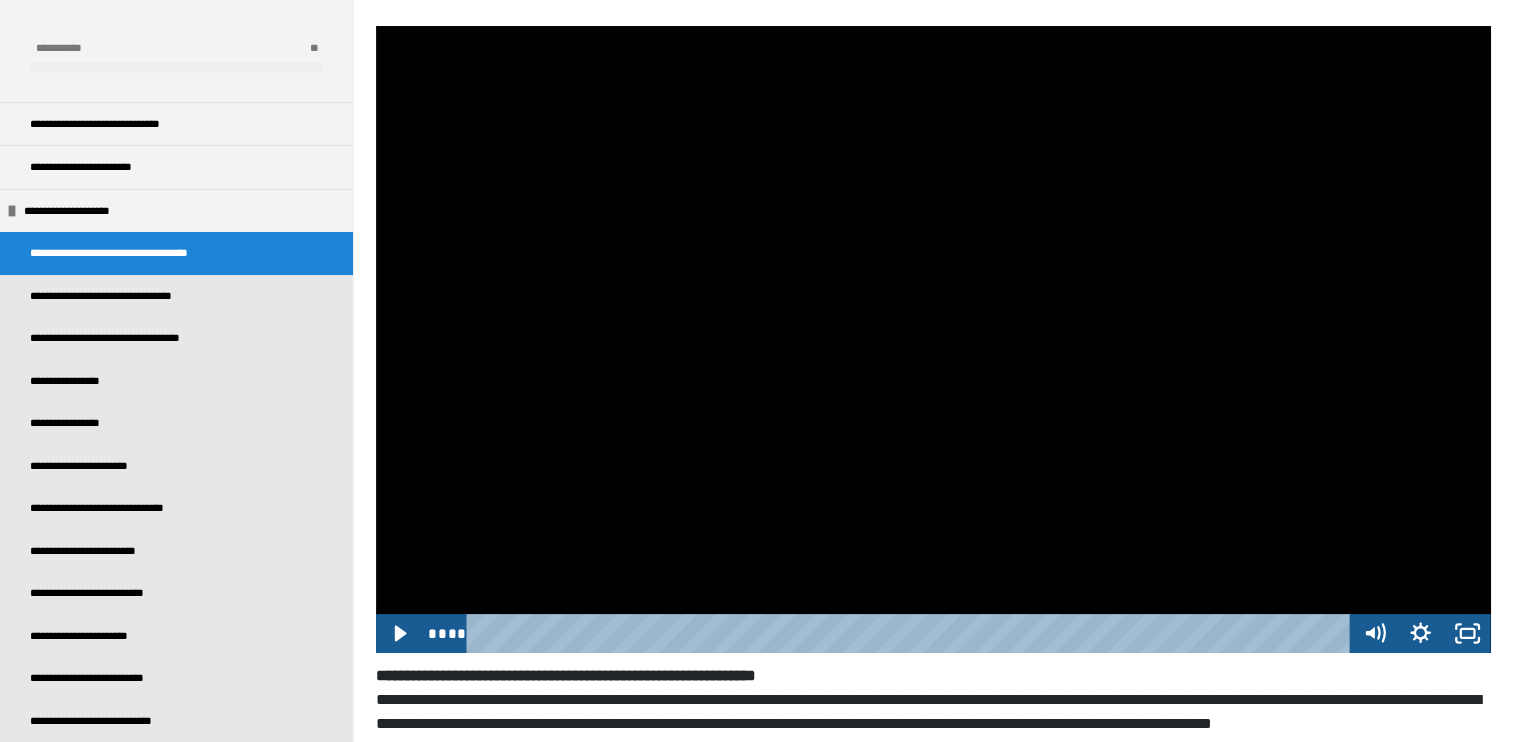 click at bounding box center (933, 339) 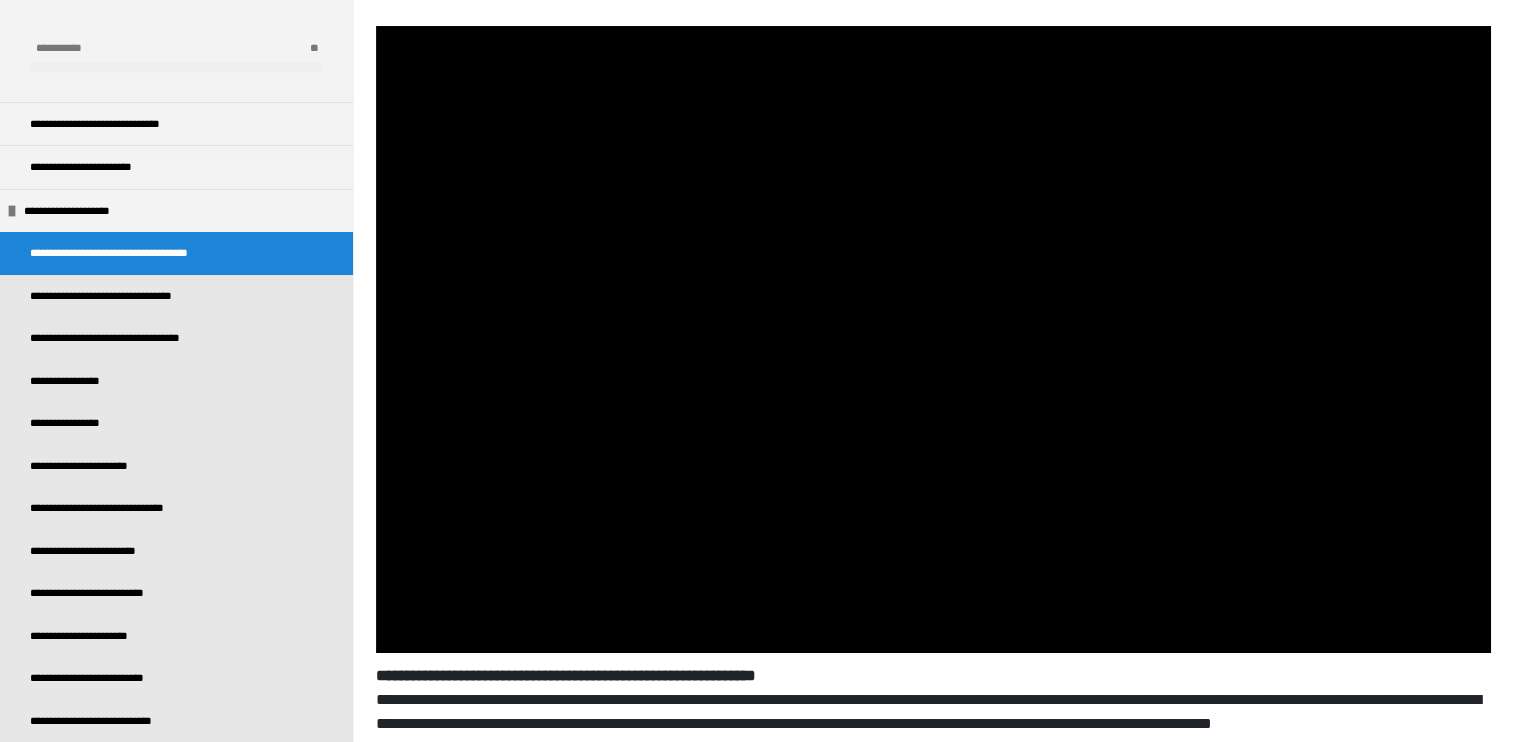 scroll, scrollTop: 950, scrollLeft: 0, axis: vertical 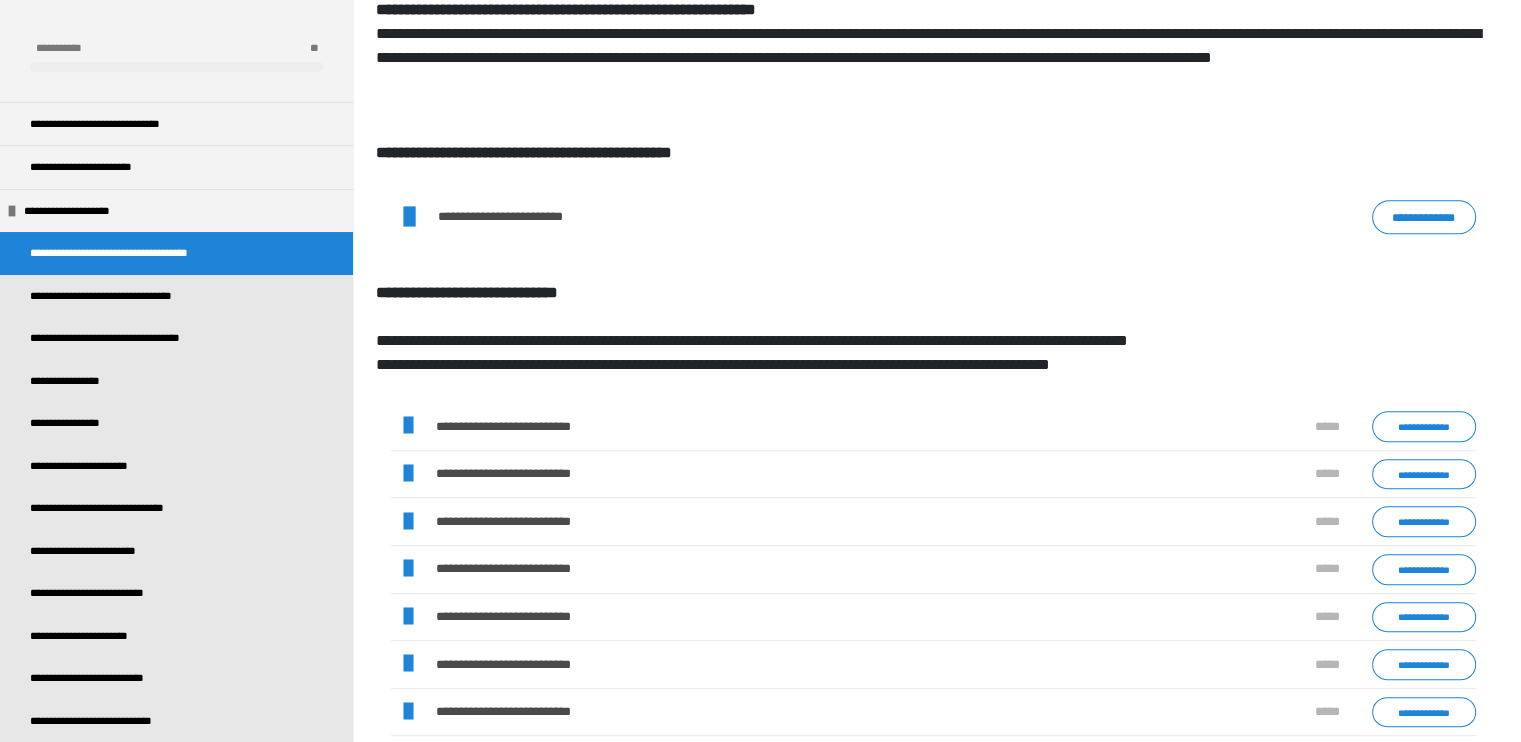 click on "**********" at bounding box center (1424, 217) 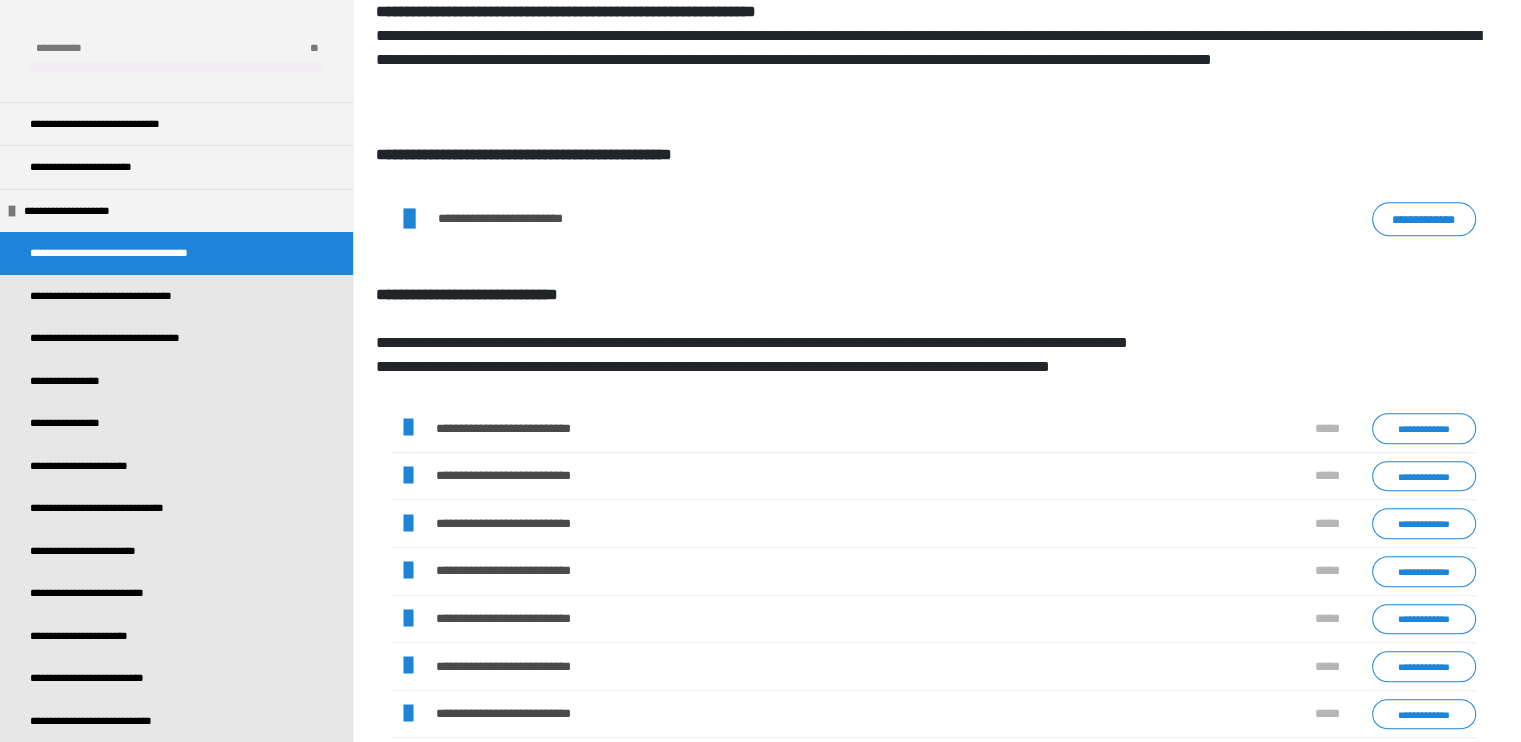 scroll, scrollTop: 950, scrollLeft: 0, axis: vertical 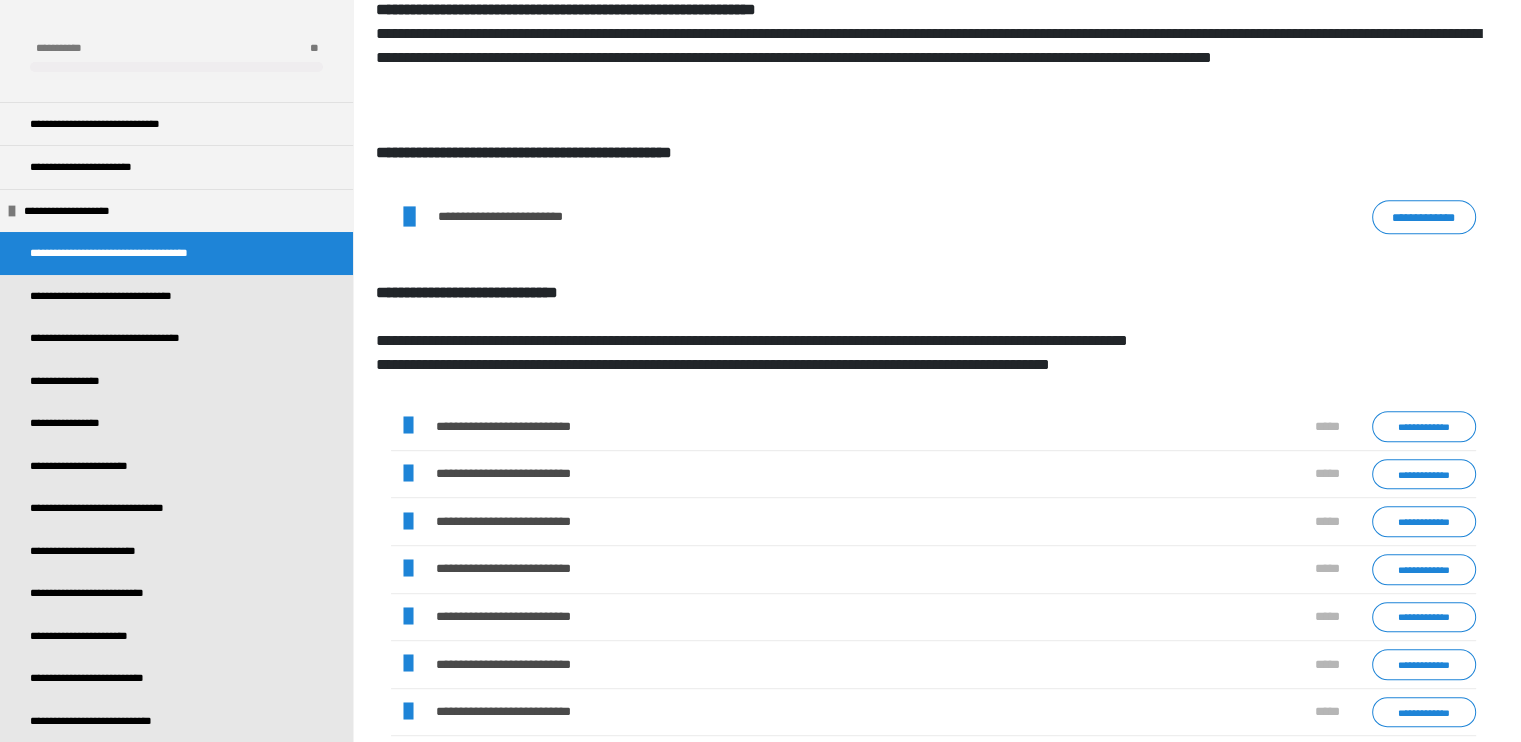 click on "**********" at bounding box center (894, 665) 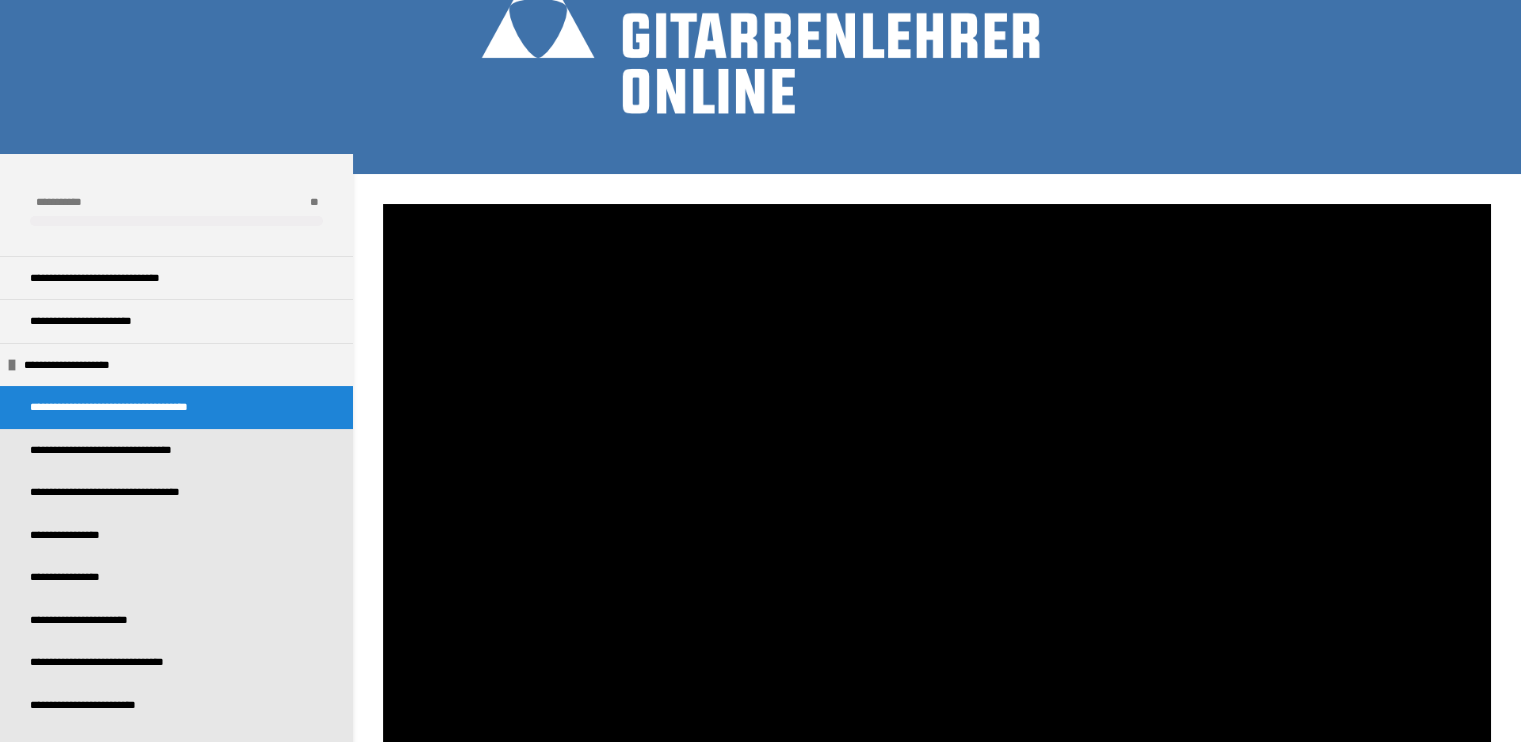 scroll, scrollTop: 166, scrollLeft: 0, axis: vertical 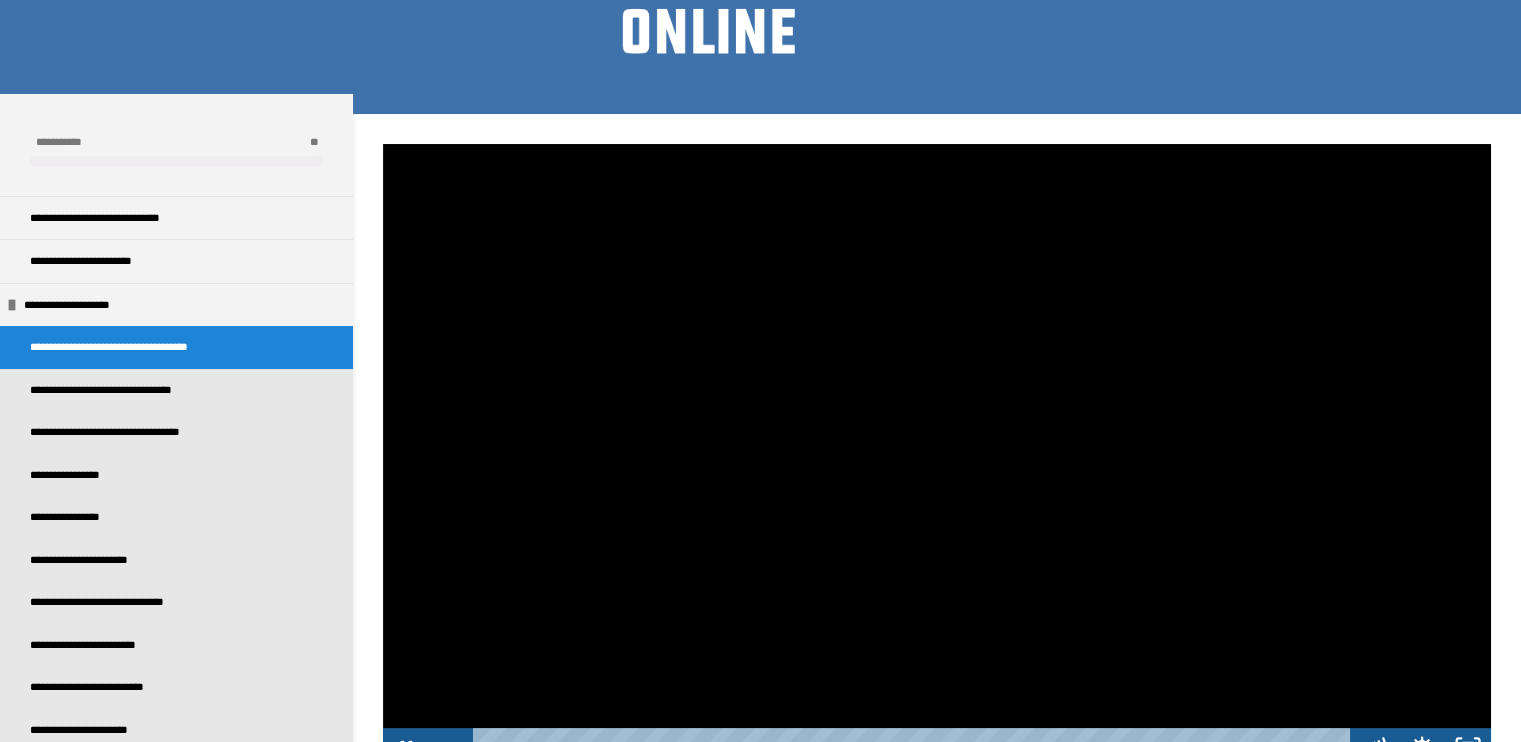 click at bounding box center [937, 455] 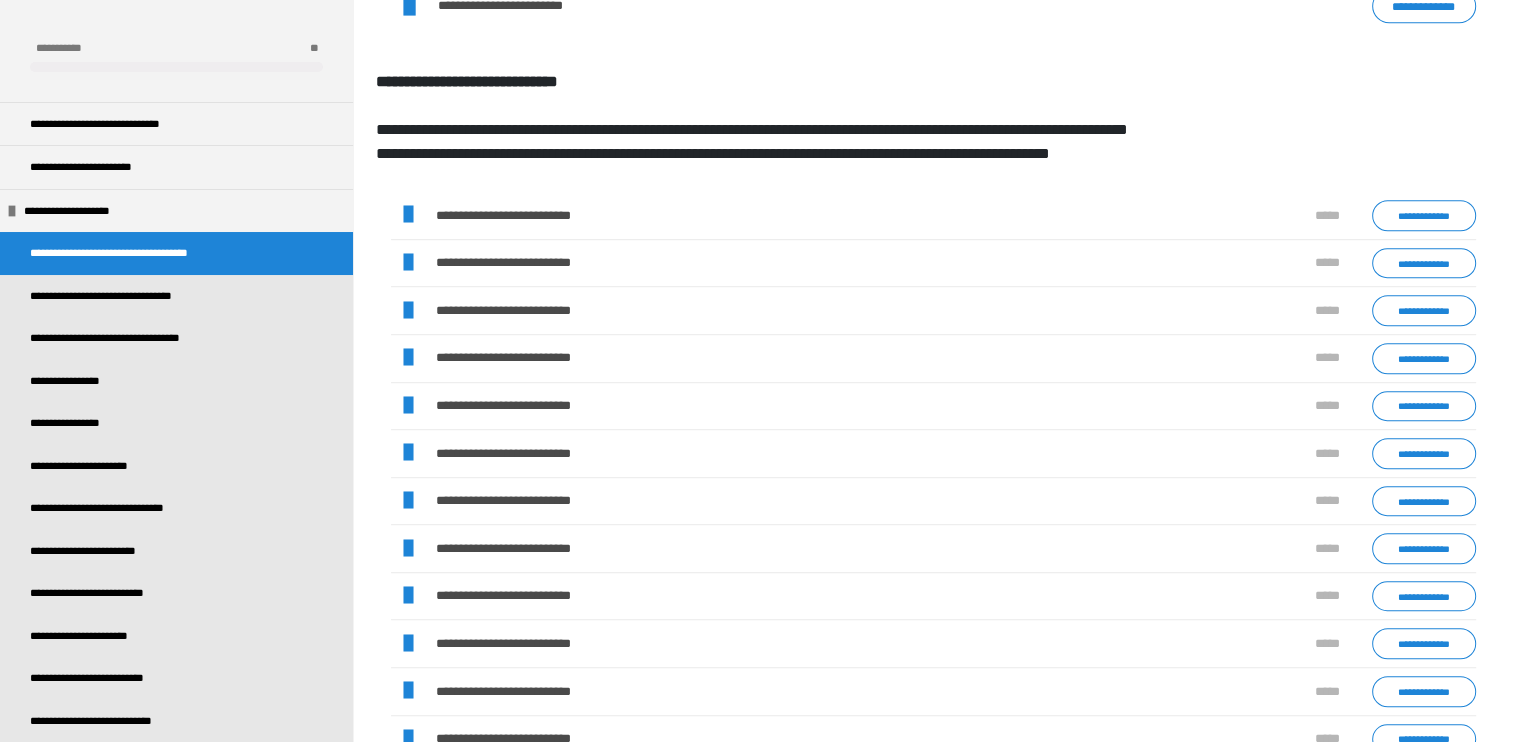 scroll, scrollTop: 1166, scrollLeft: 0, axis: vertical 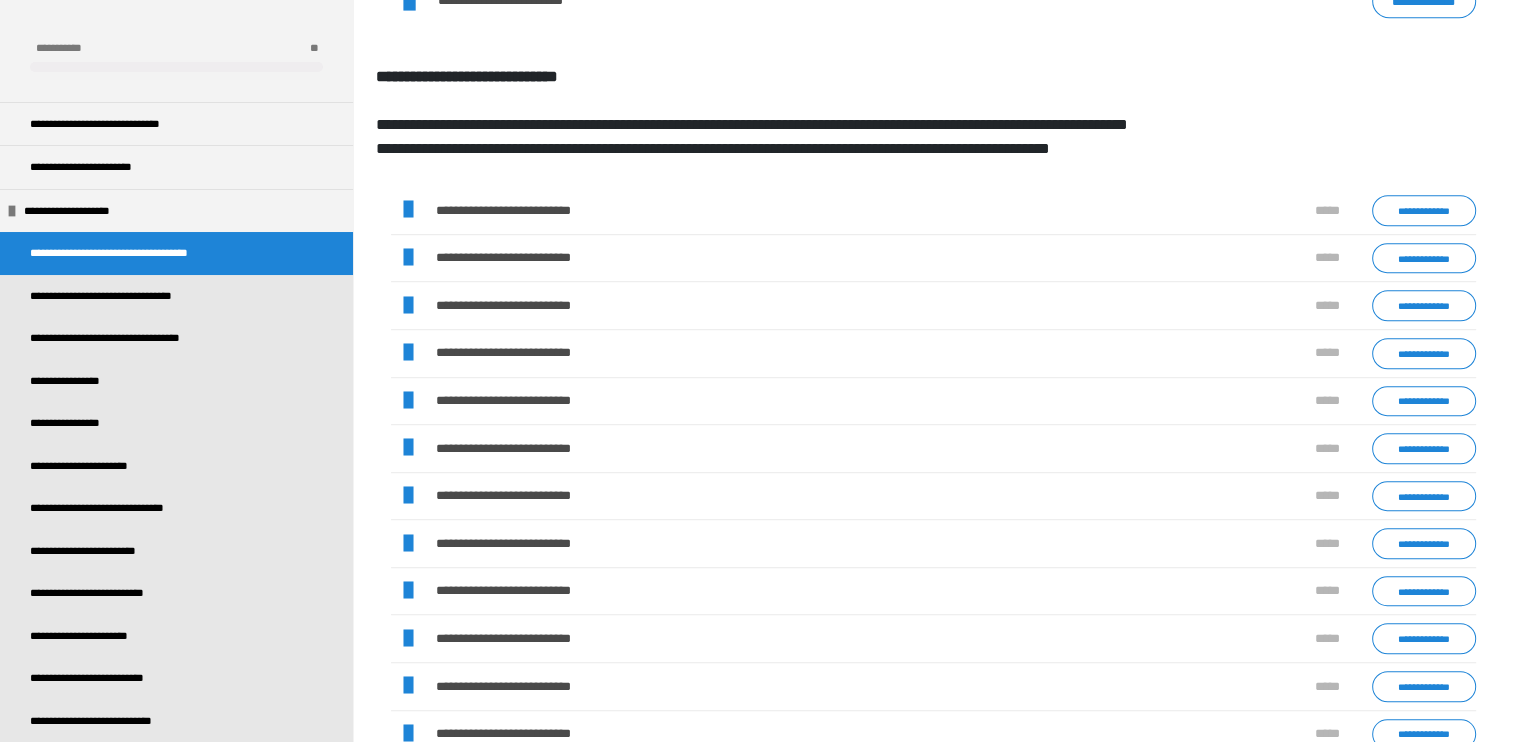 click on "**********" at bounding box center [1424, 638] 